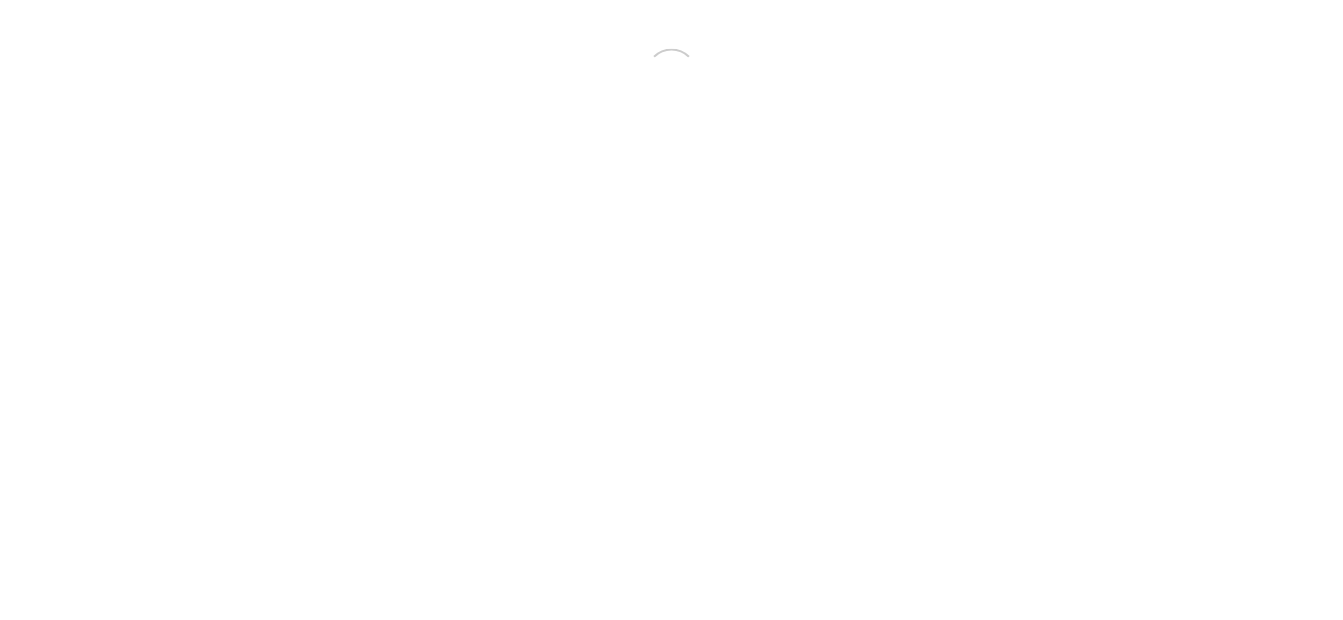 scroll, scrollTop: 0, scrollLeft: 0, axis: both 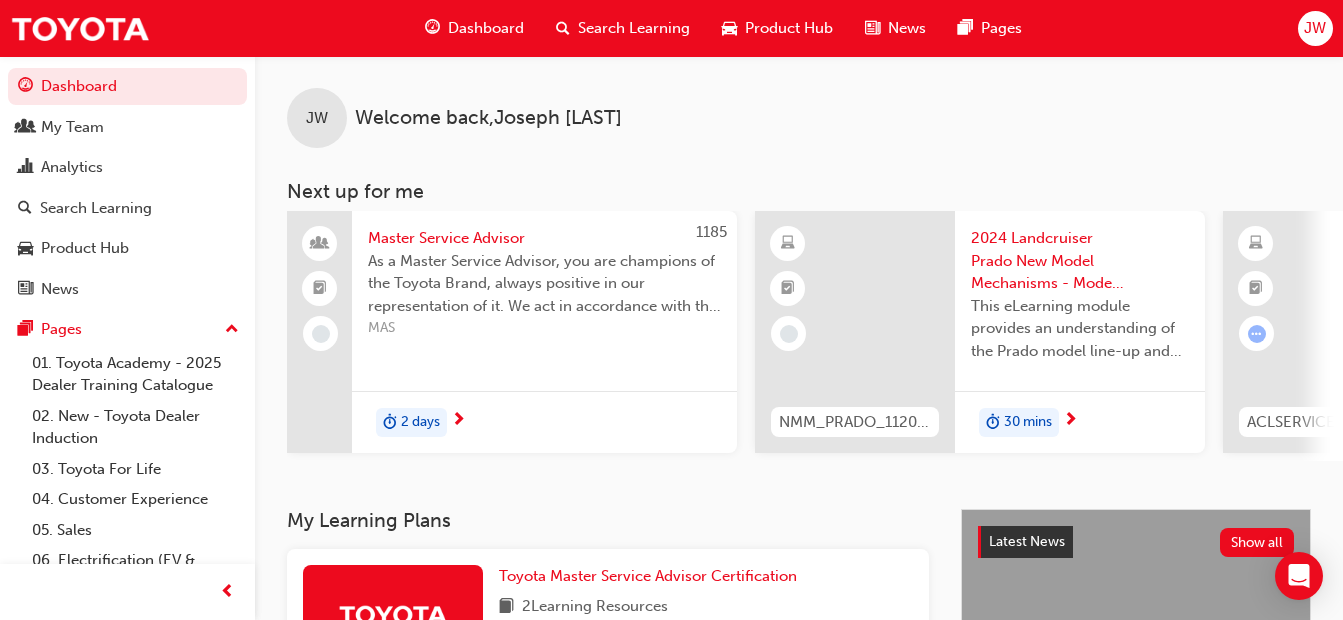 click on "JW" at bounding box center (1315, 28) 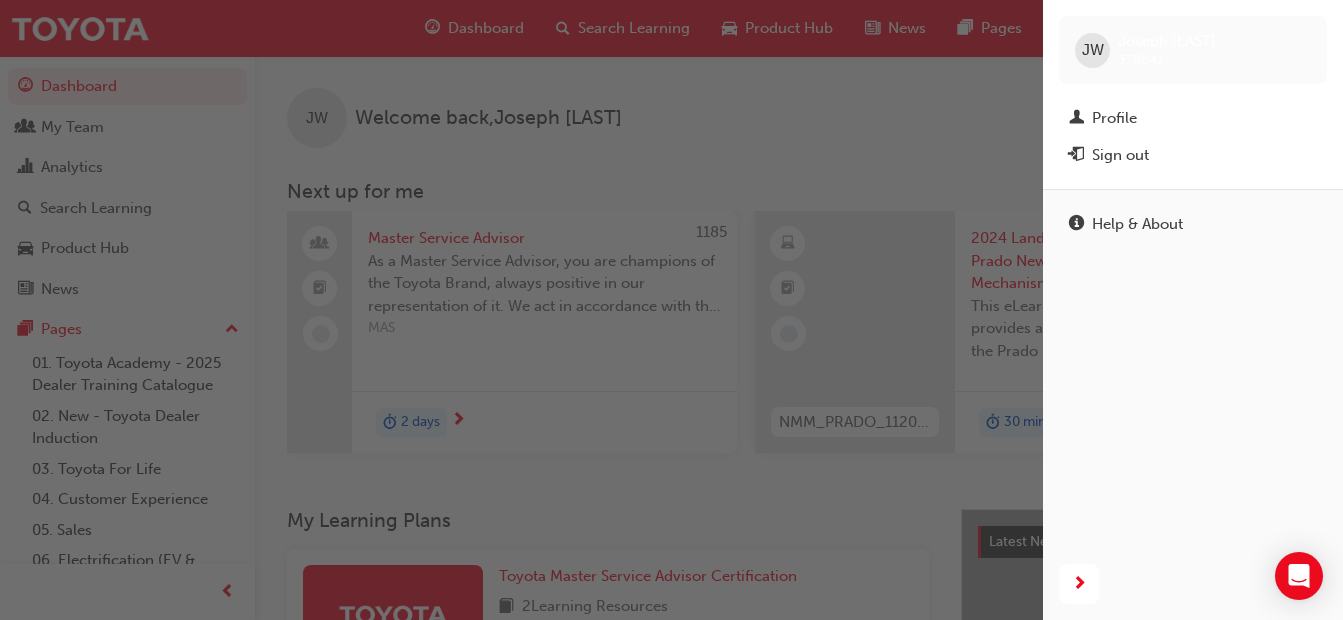 click at bounding box center (521, 310) 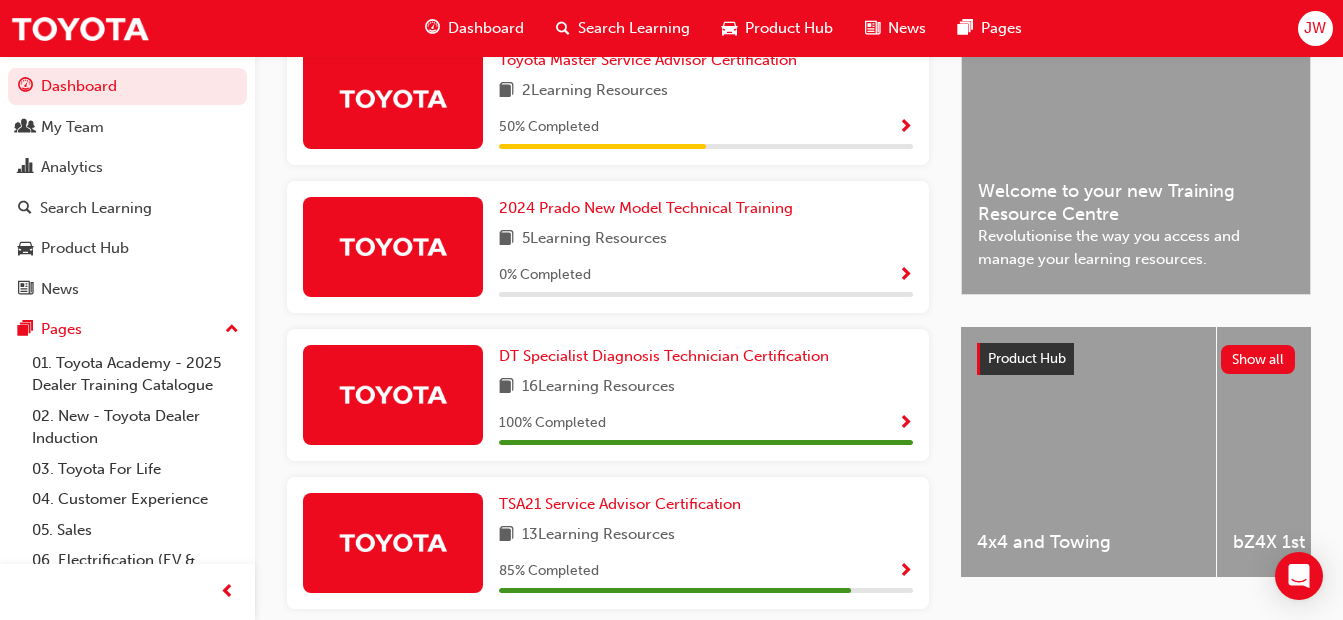 scroll, scrollTop: 520, scrollLeft: 0, axis: vertical 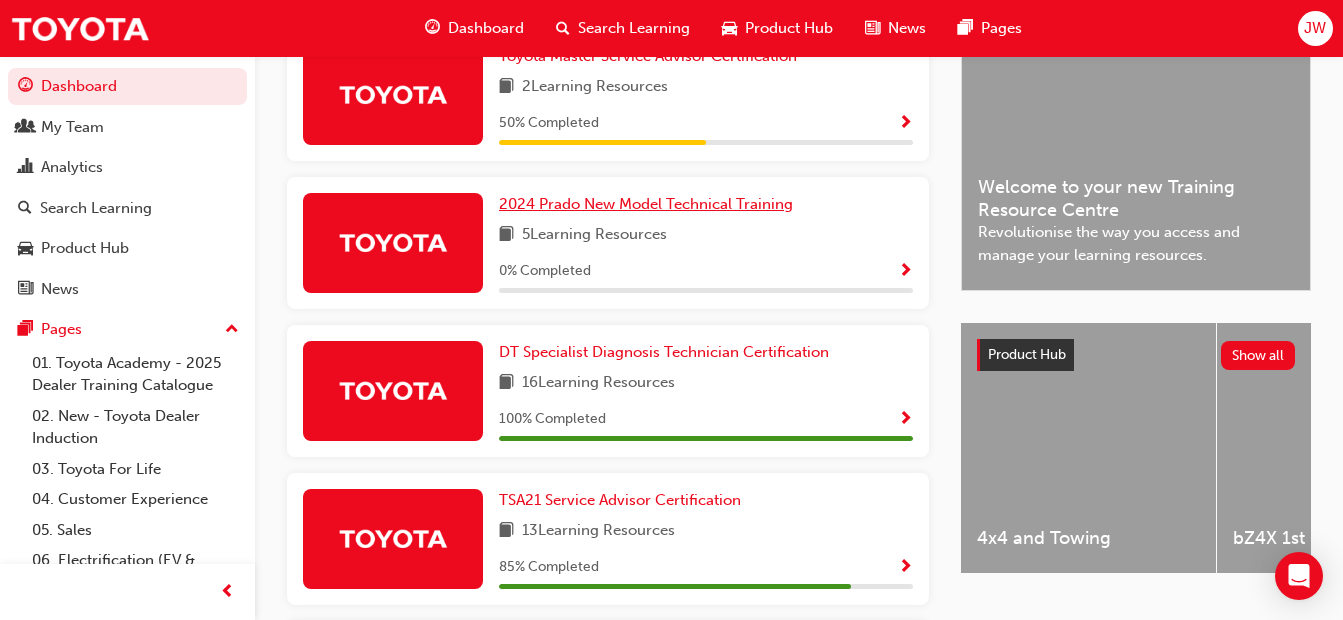 click on "2024 Prado New Model Technical Training" at bounding box center (646, 204) 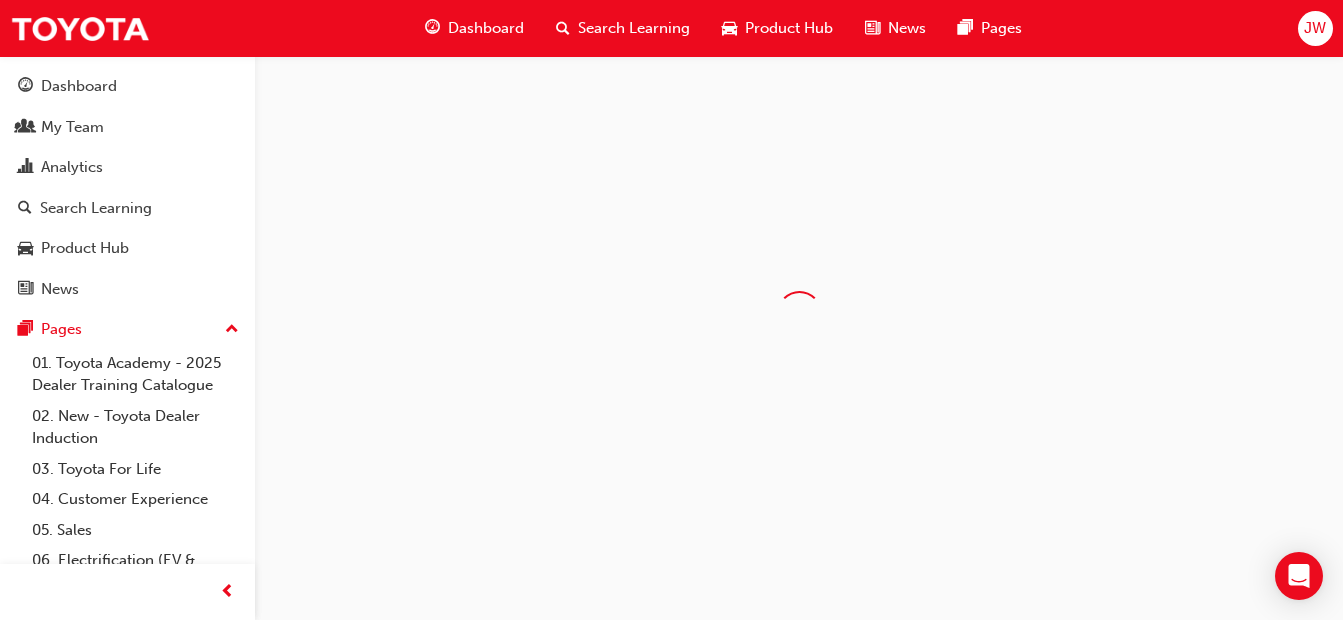 scroll, scrollTop: 0, scrollLeft: 0, axis: both 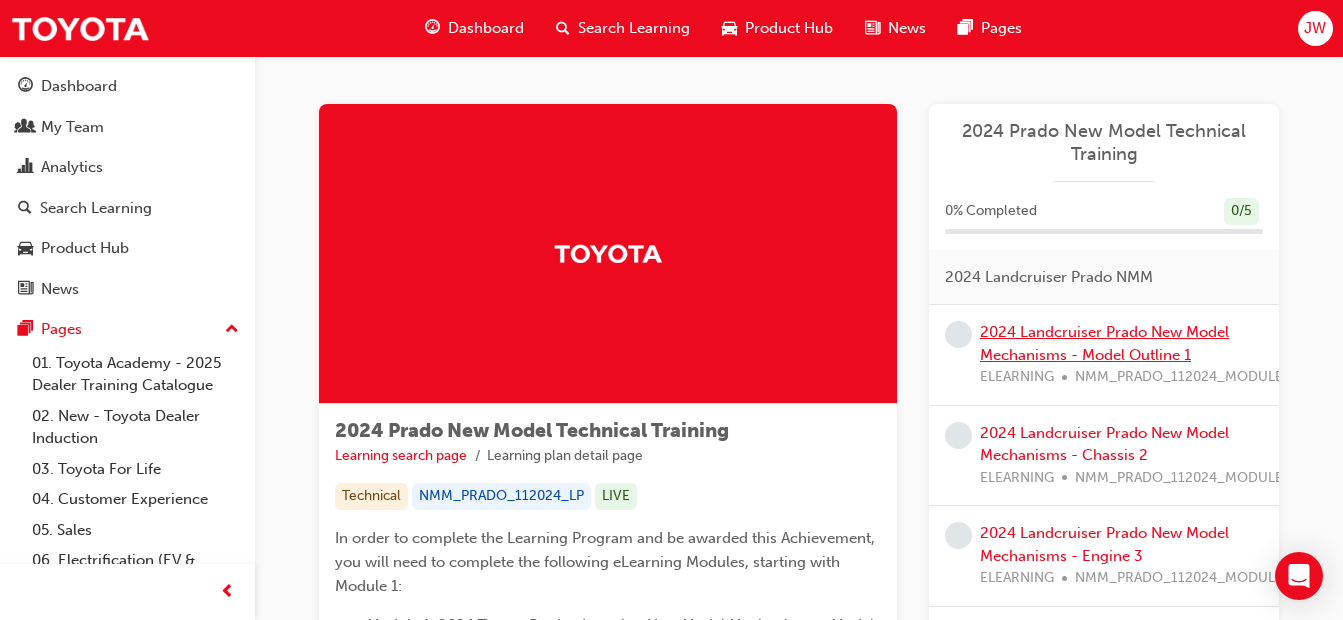 click on "2024 Landcruiser Prado New Model Mechanisms - Model Outline 1" at bounding box center (1104, 343) 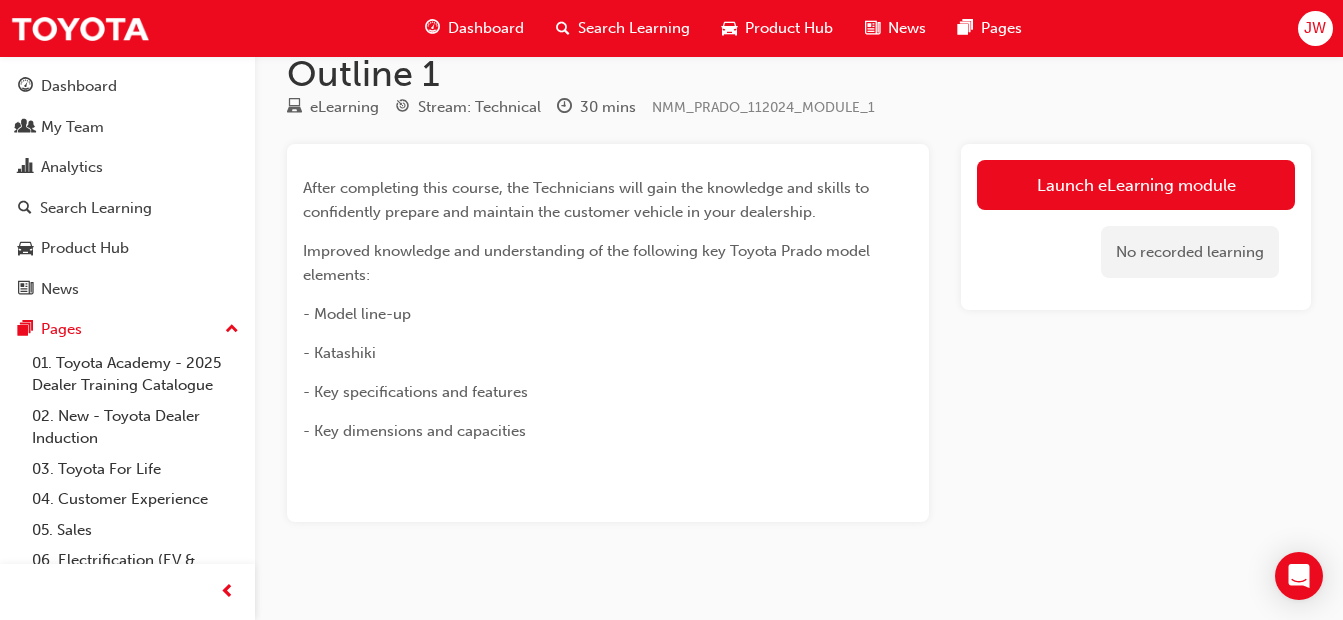 scroll, scrollTop: 96, scrollLeft: 0, axis: vertical 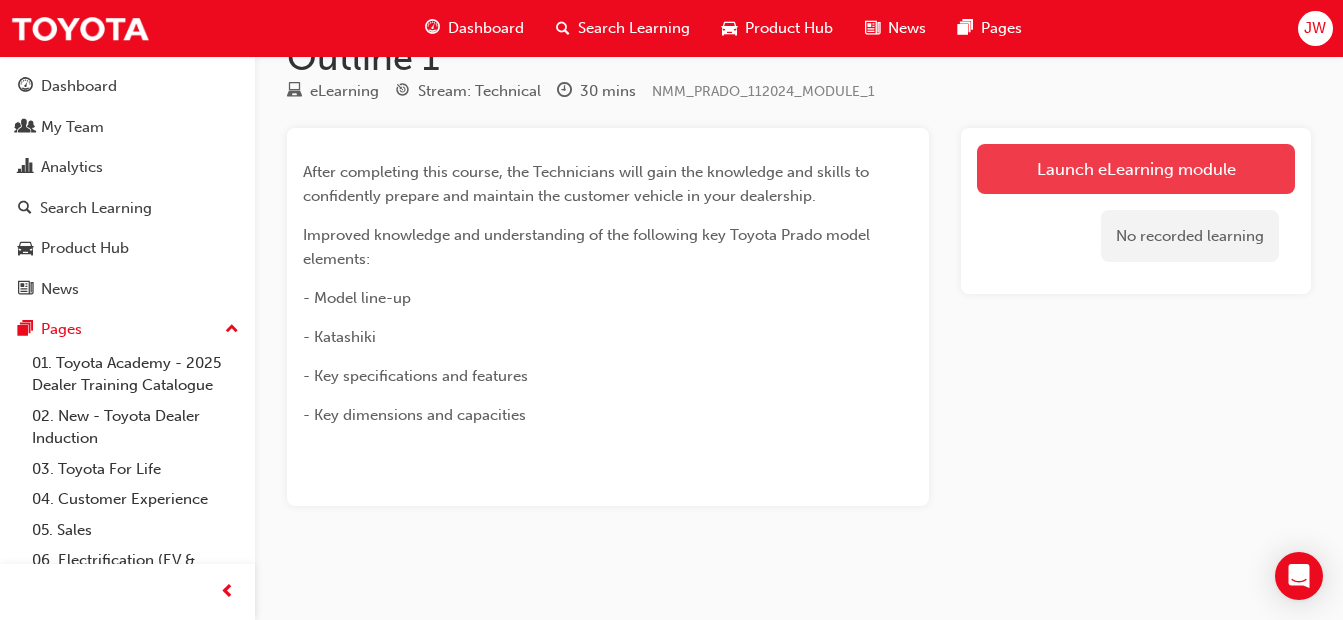 click on "Launch eLearning module" at bounding box center (1136, 169) 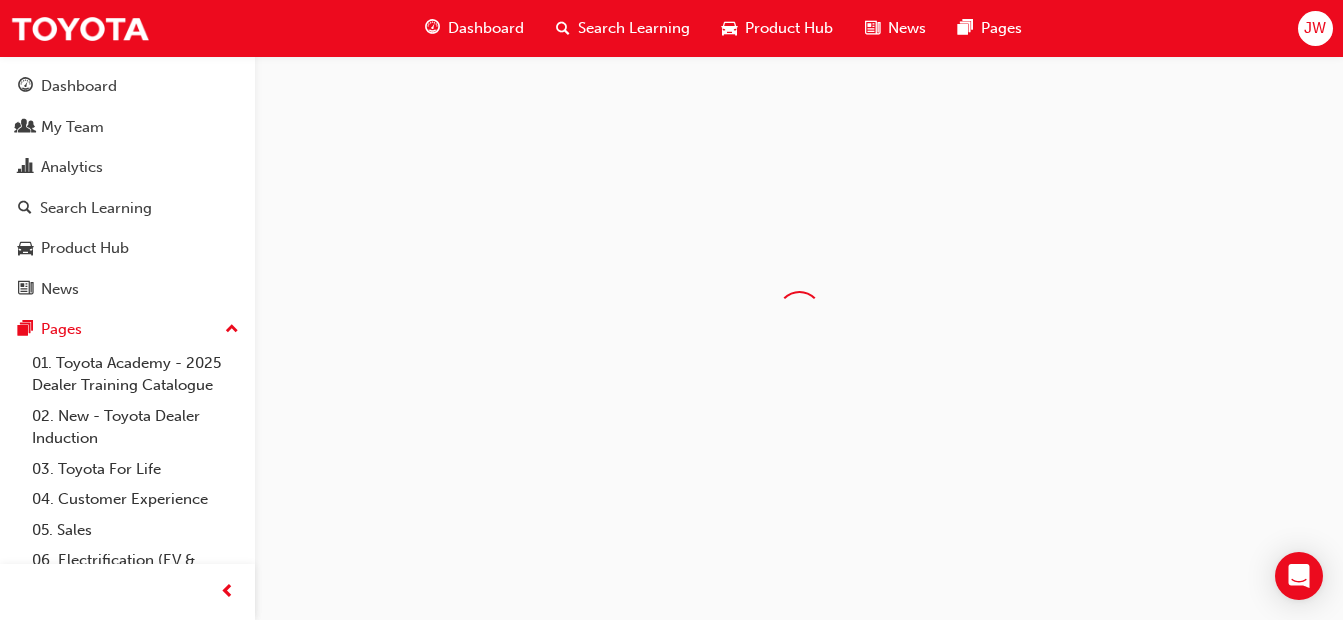 scroll, scrollTop: 0, scrollLeft: 0, axis: both 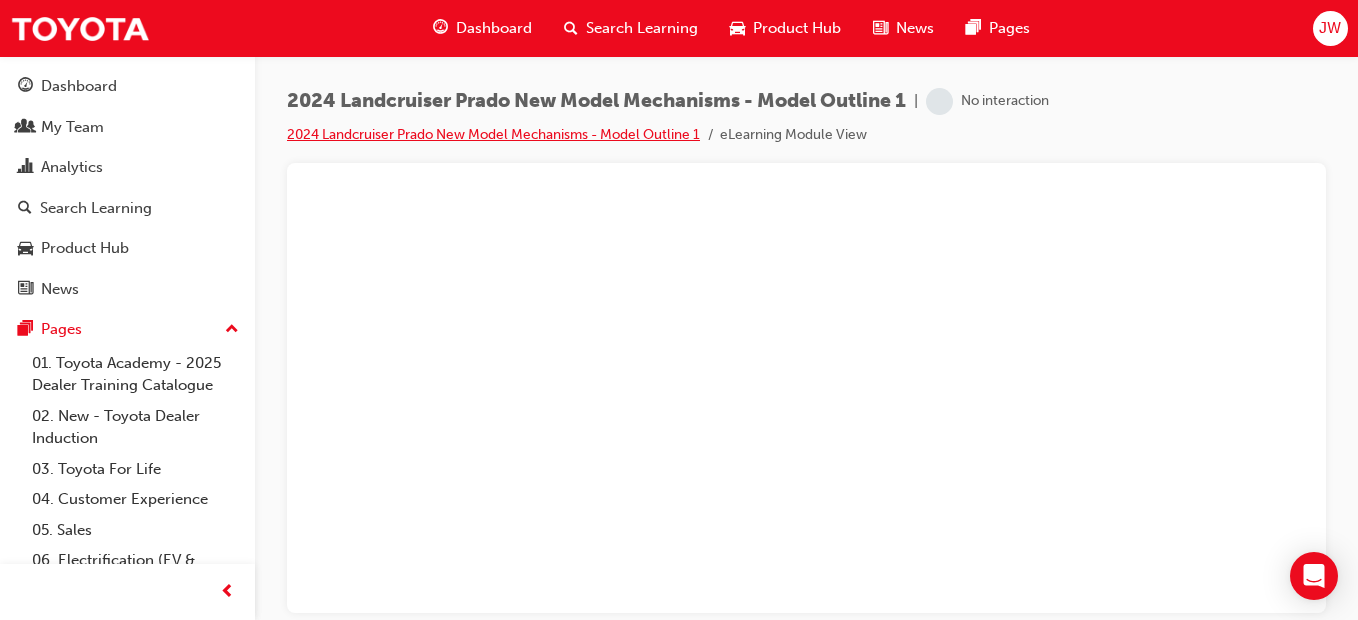 click on "2024 Landcruiser Prado New Model Mechanisms - Model Outline 1" at bounding box center [493, 134] 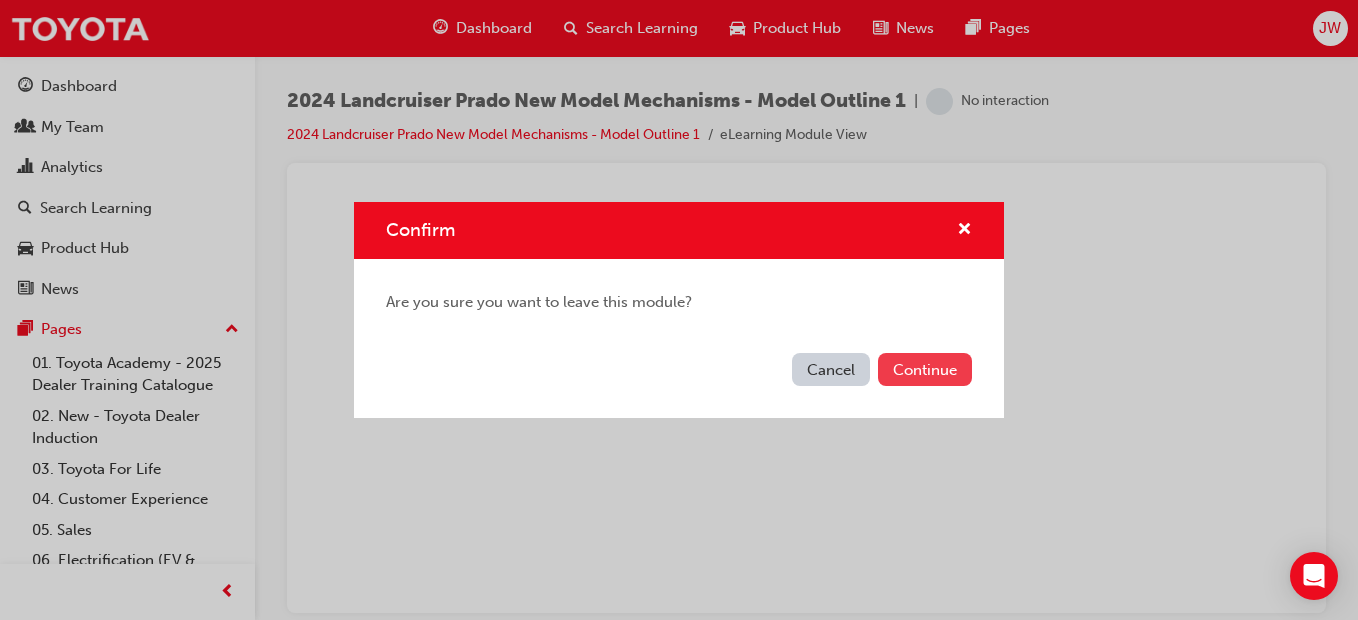 click on "Continue" at bounding box center [925, 369] 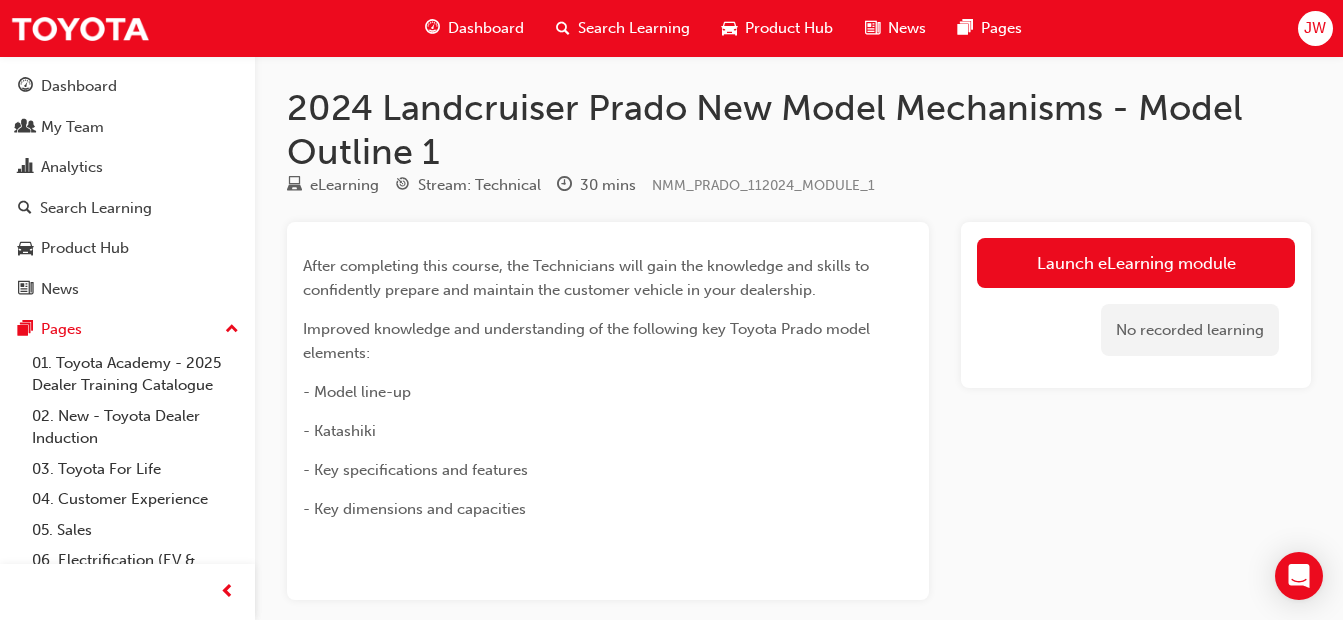 scroll, scrollTop: 40, scrollLeft: 0, axis: vertical 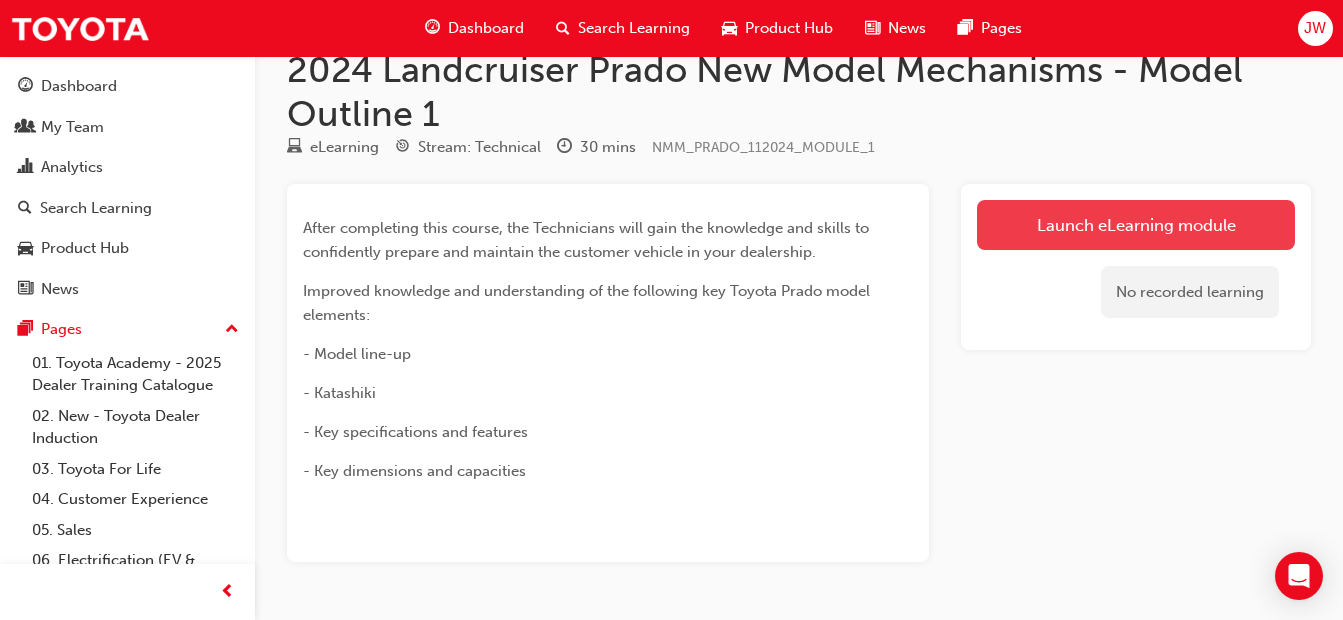 click on "Launch eLearning module" at bounding box center (1136, 225) 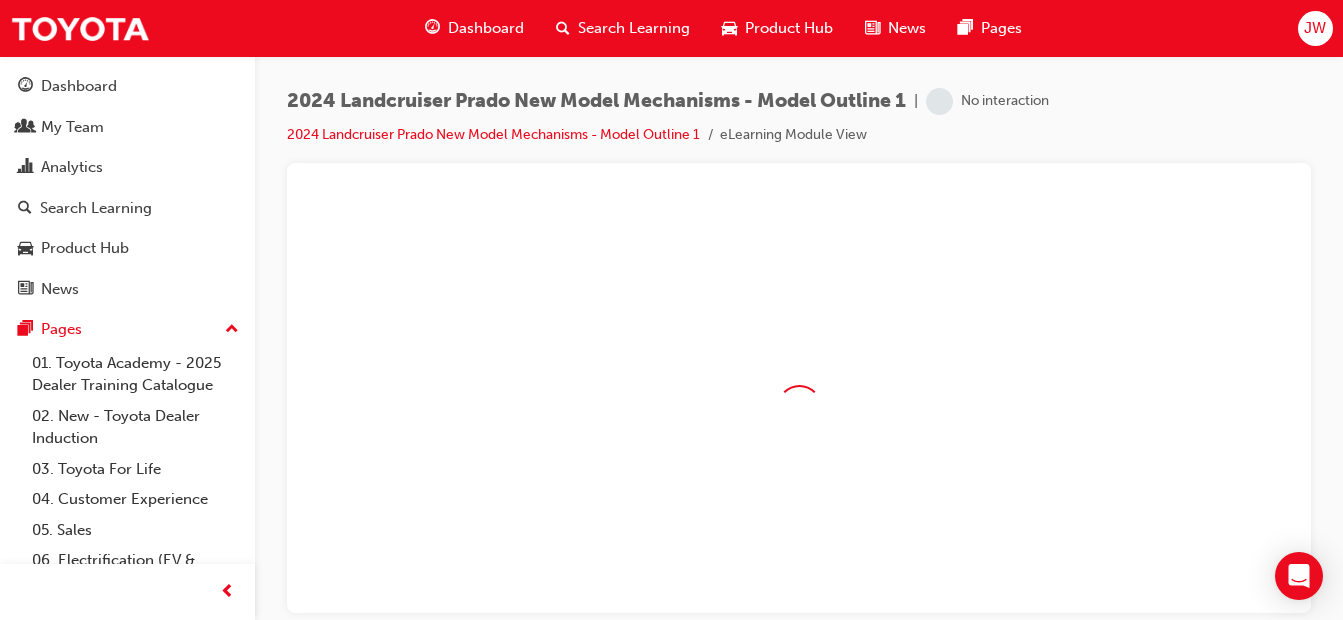 scroll, scrollTop: 0, scrollLeft: 0, axis: both 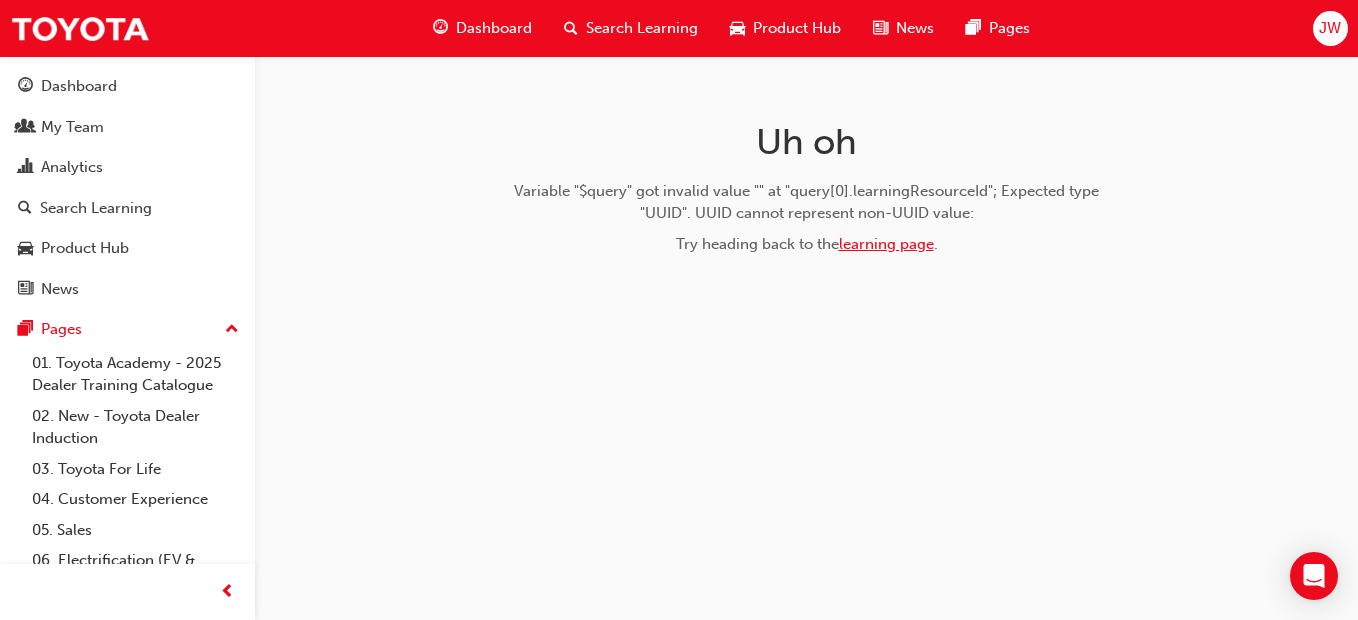 click on "learning page" at bounding box center (886, 244) 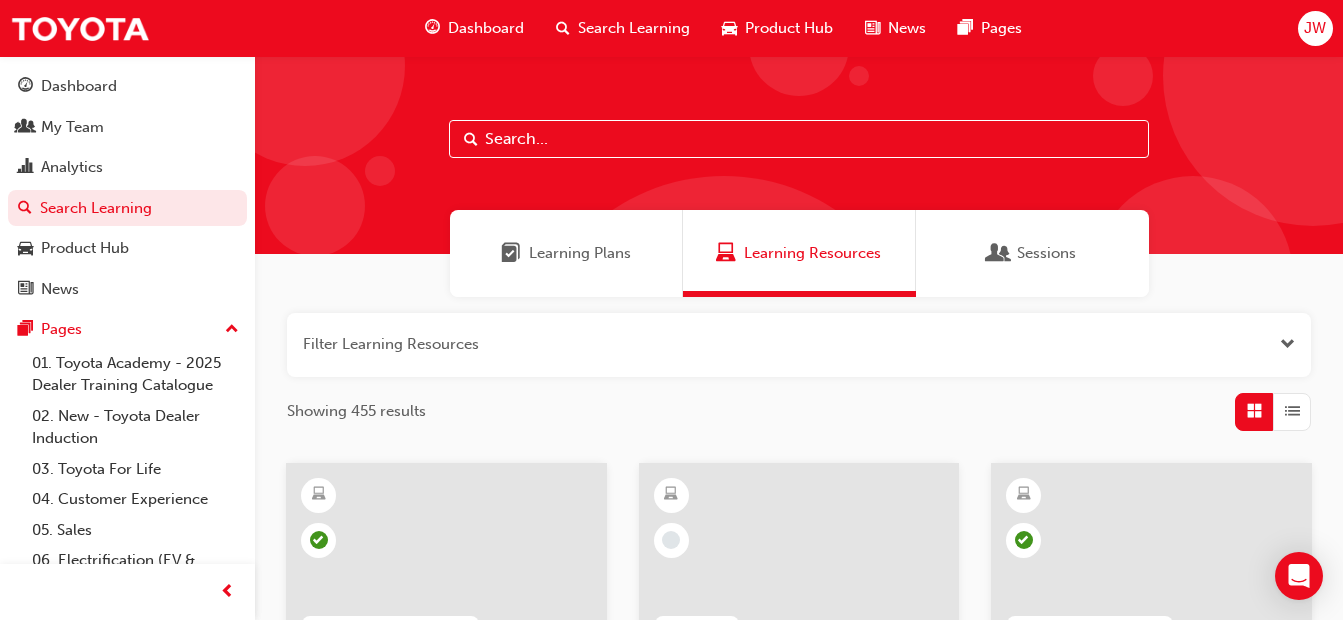 scroll, scrollTop: 40, scrollLeft: 0, axis: vertical 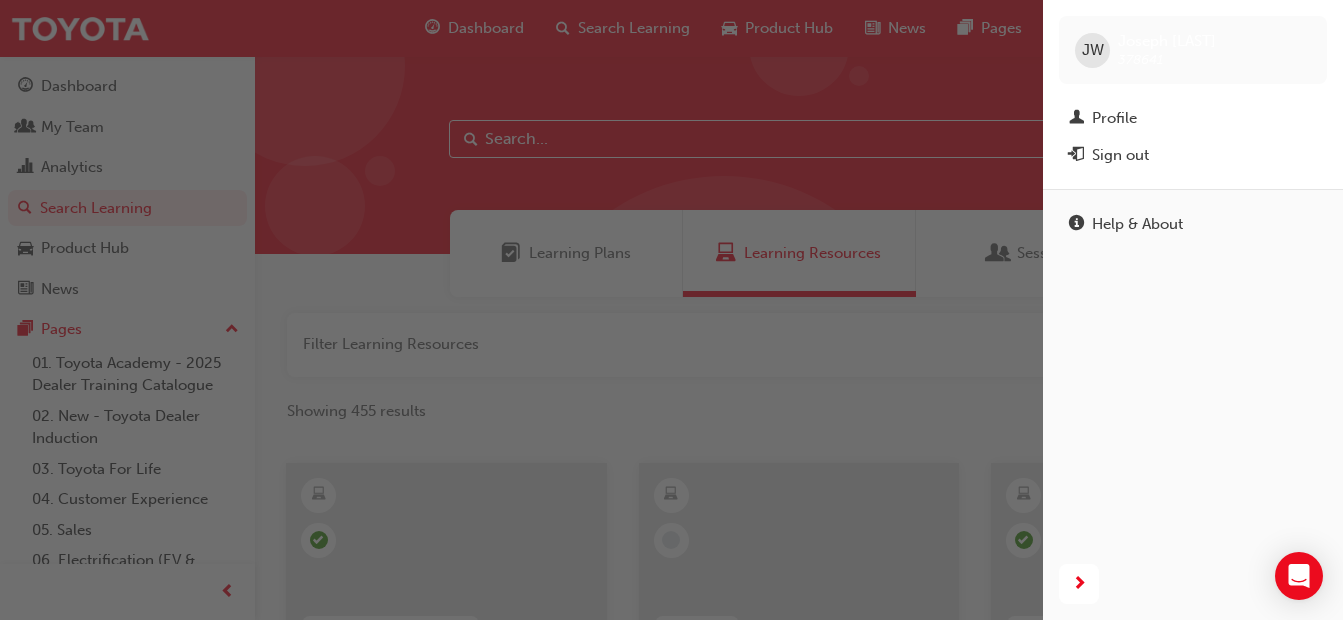 click at bounding box center (521, 310) 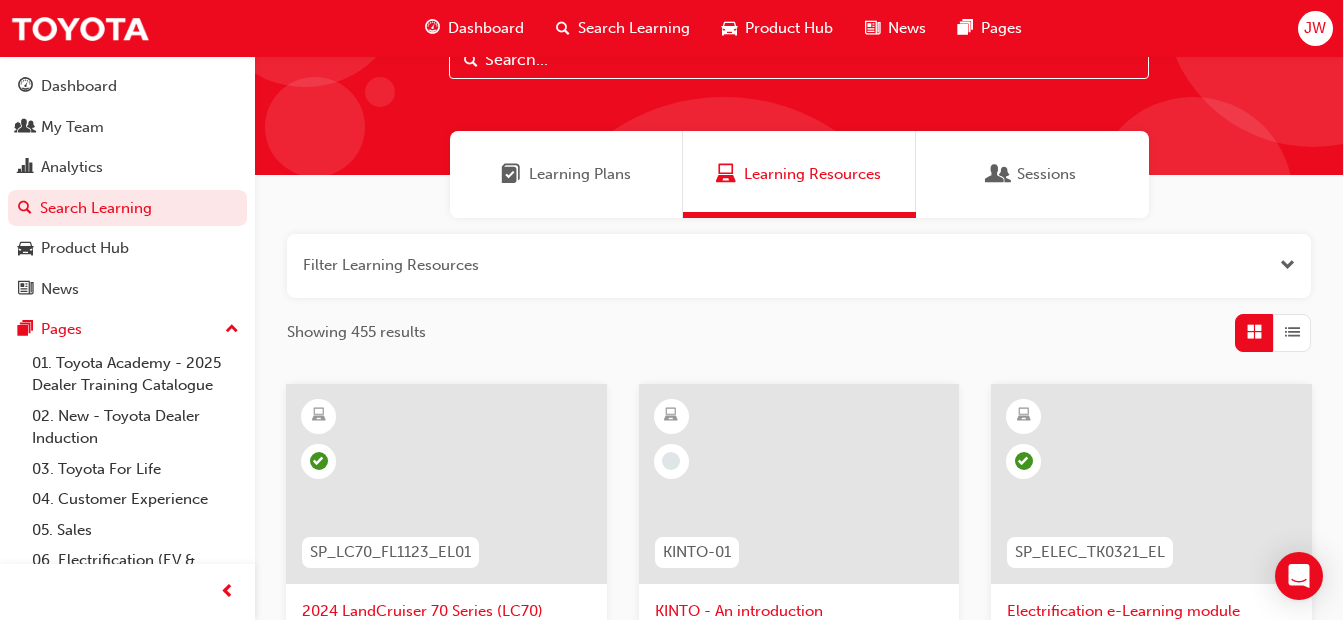 scroll, scrollTop: 80, scrollLeft: 0, axis: vertical 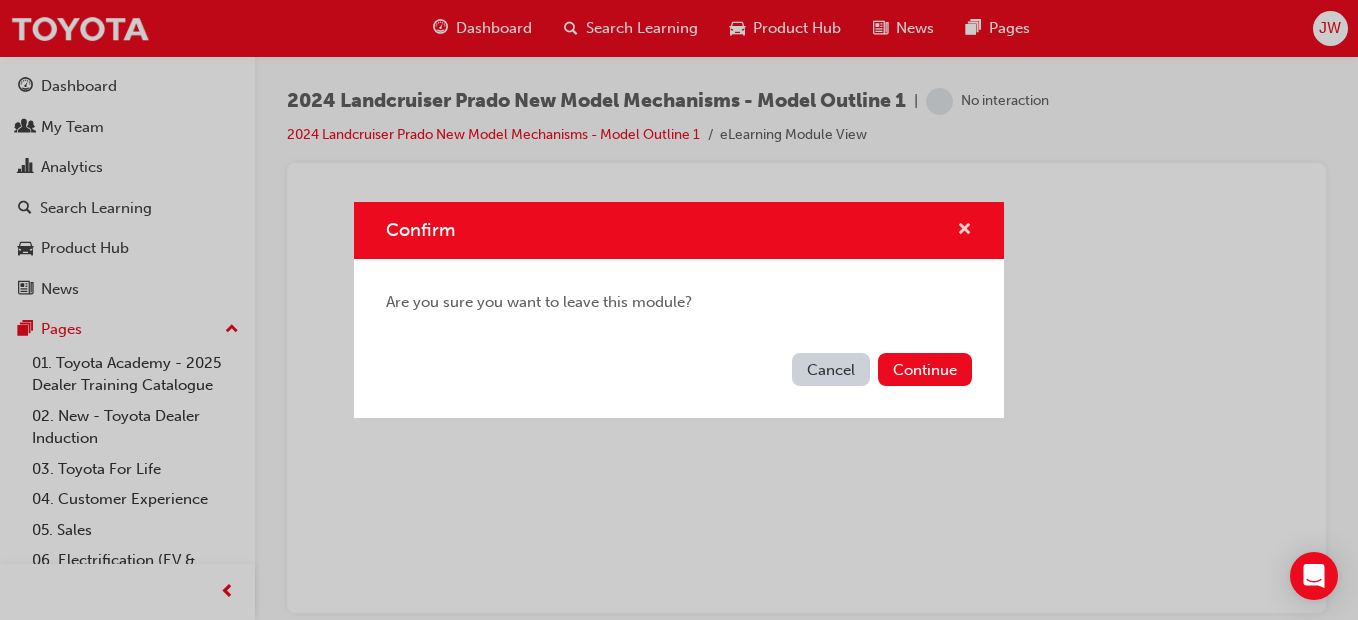 click at bounding box center (964, 231) 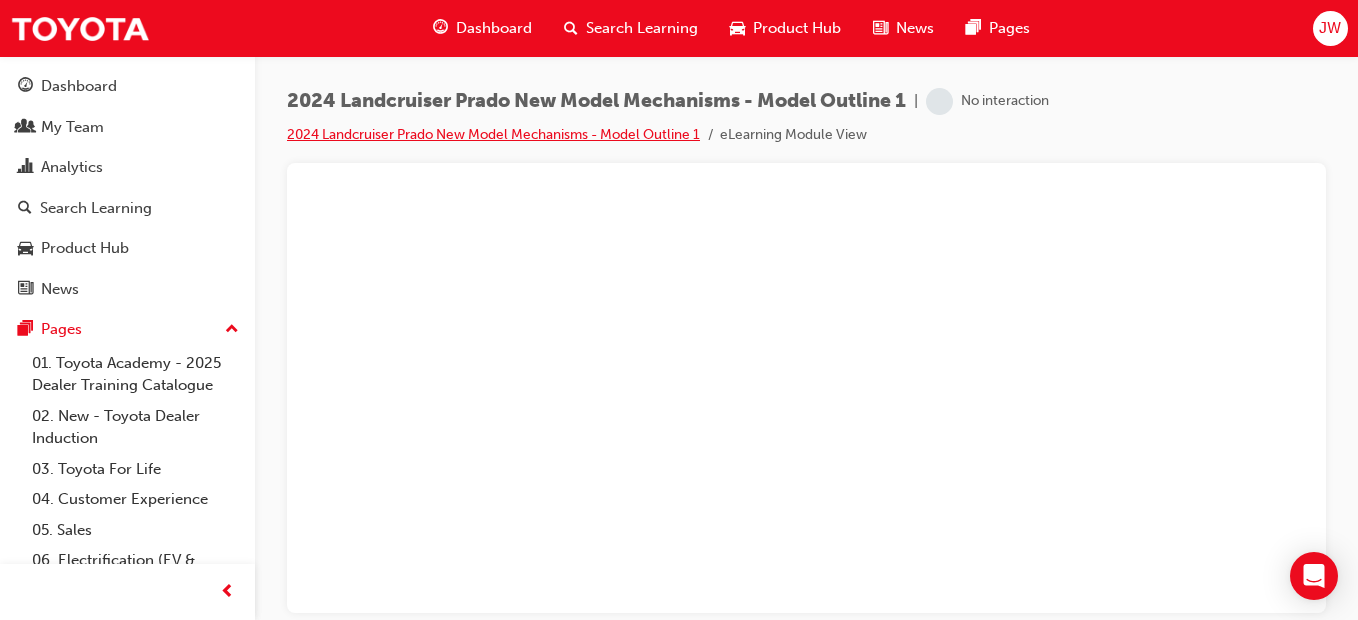 click on "2024 Landcruiser Prado New Model Mechanisms - Model Outline 1" at bounding box center (493, 134) 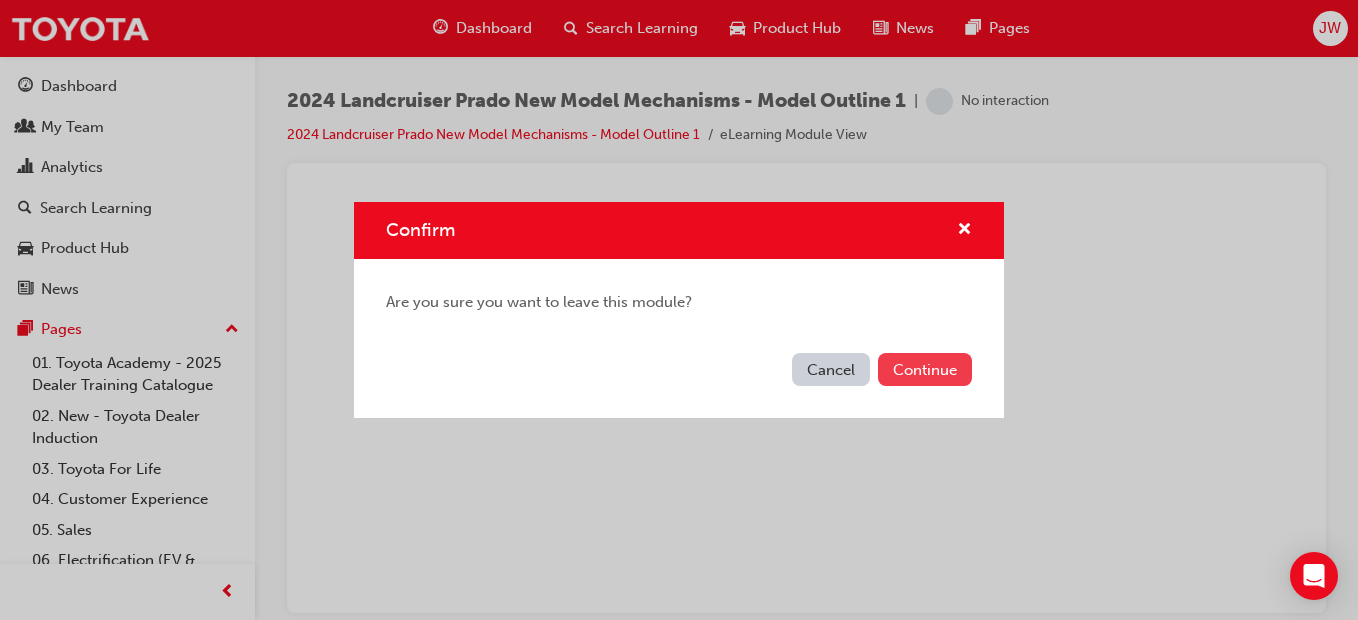 click on "Continue" at bounding box center [925, 369] 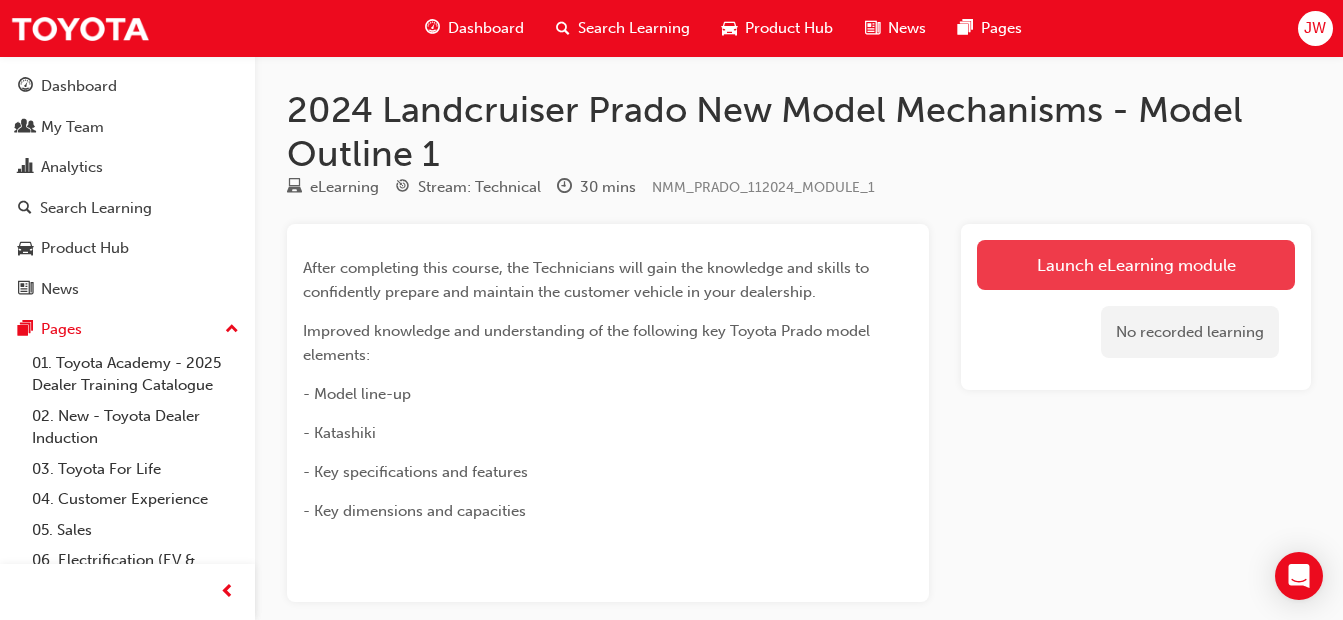 click on "Launch eLearning module" at bounding box center (1136, 265) 